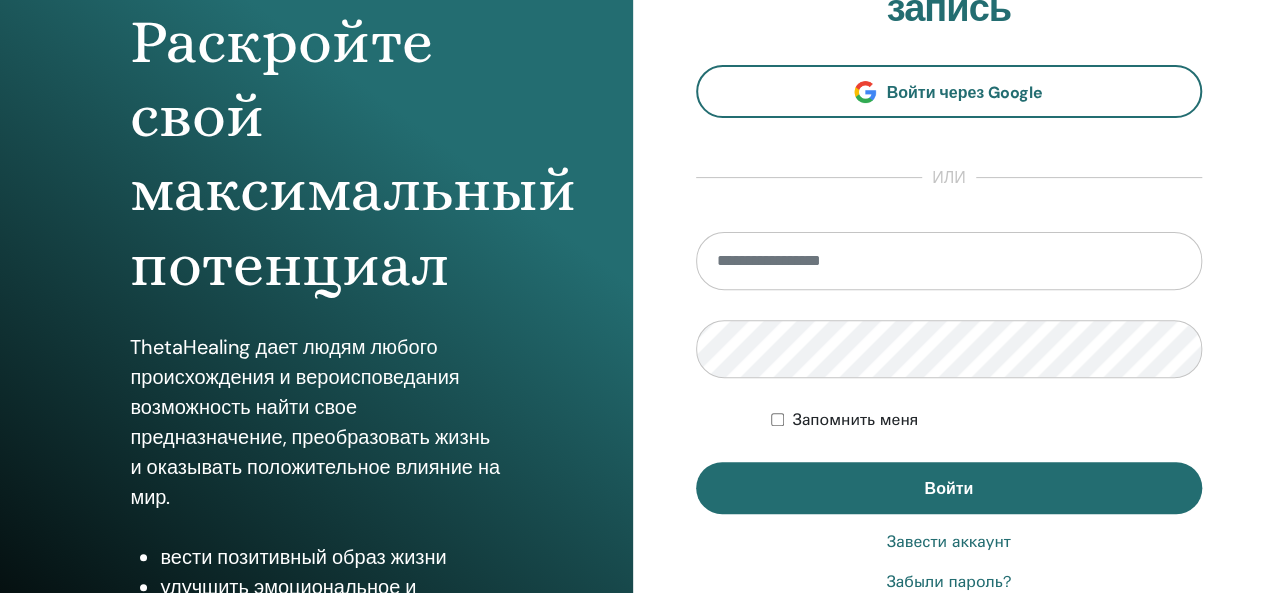 scroll, scrollTop: 215, scrollLeft: 0, axis: vertical 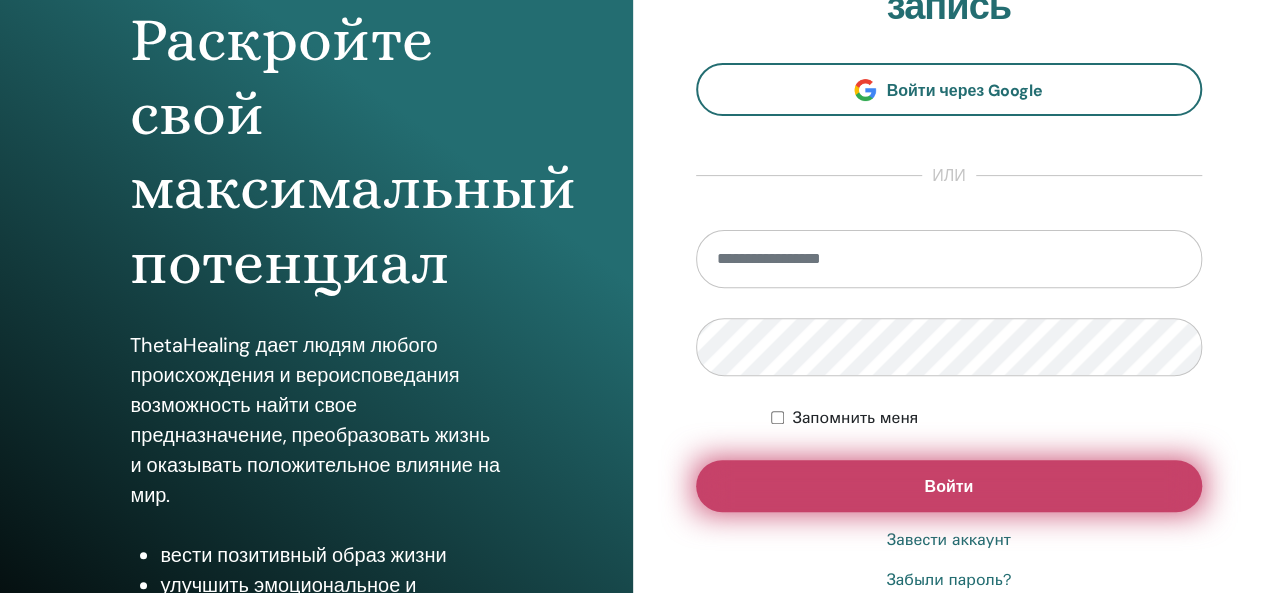 type on "**********" 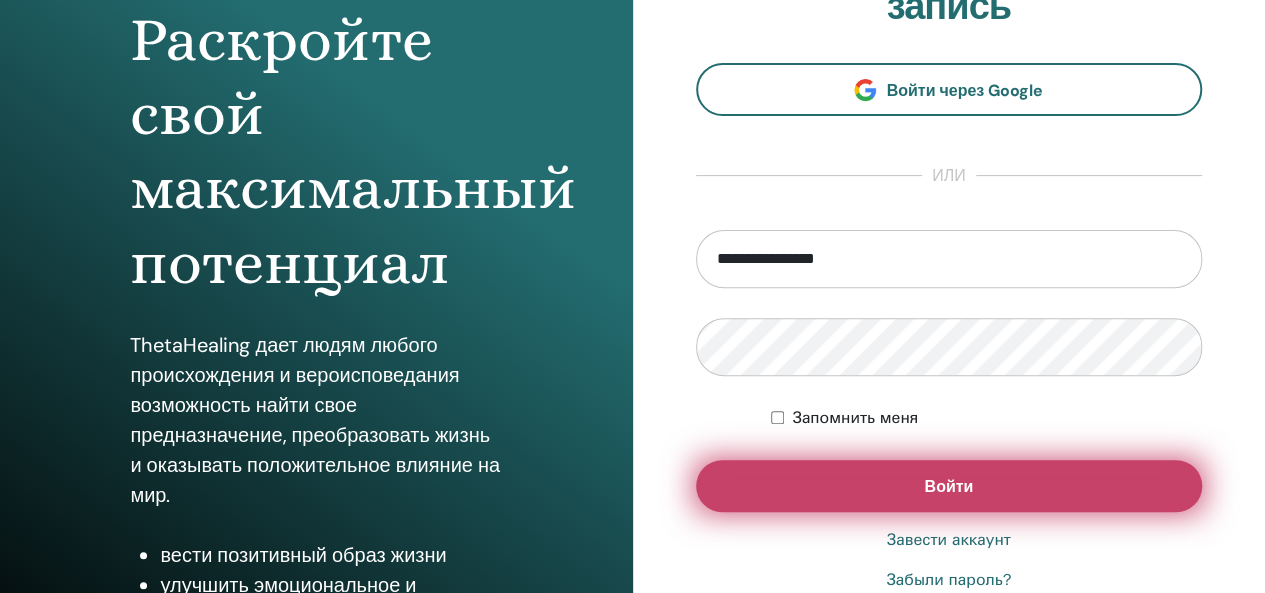 click on "Войти" at bounding box center (949, 486) 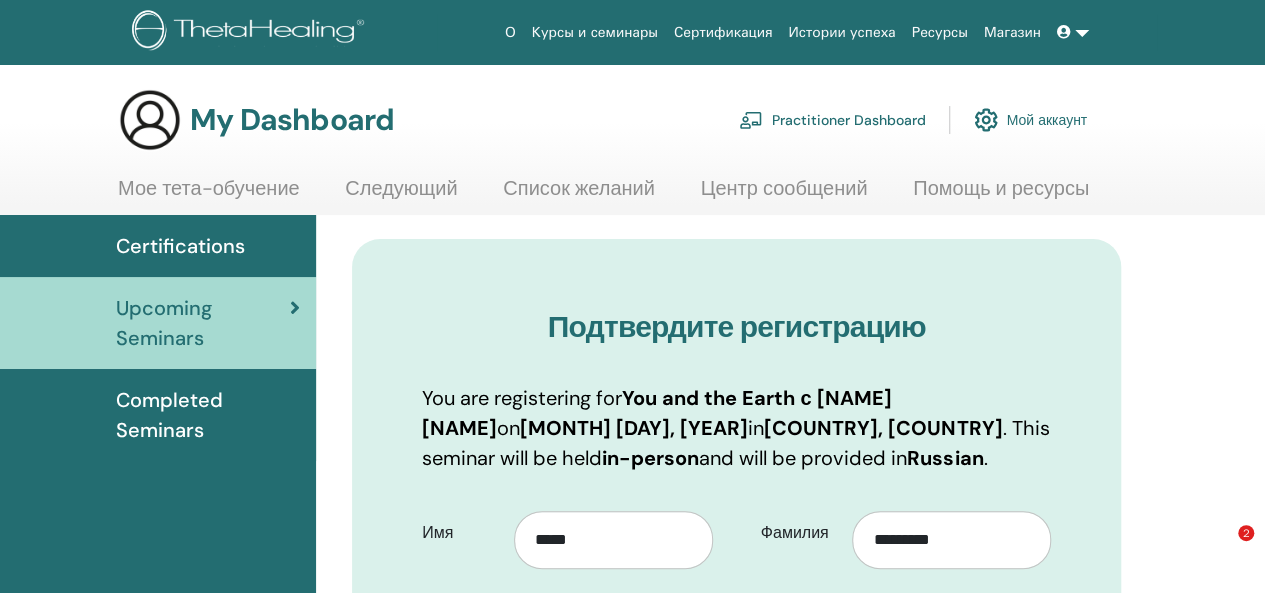 scroll, scrollTop: 118, scrollLeft: 0, axis: vertical 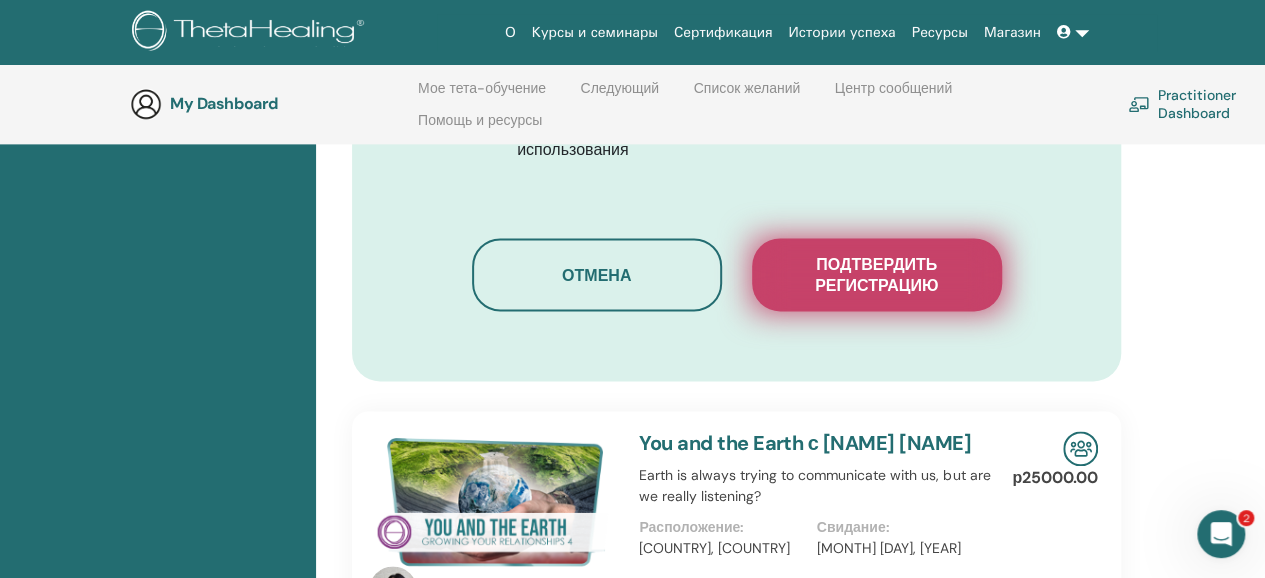 click on "Подтвердить регистрацию" at bounding box center [877, 275] 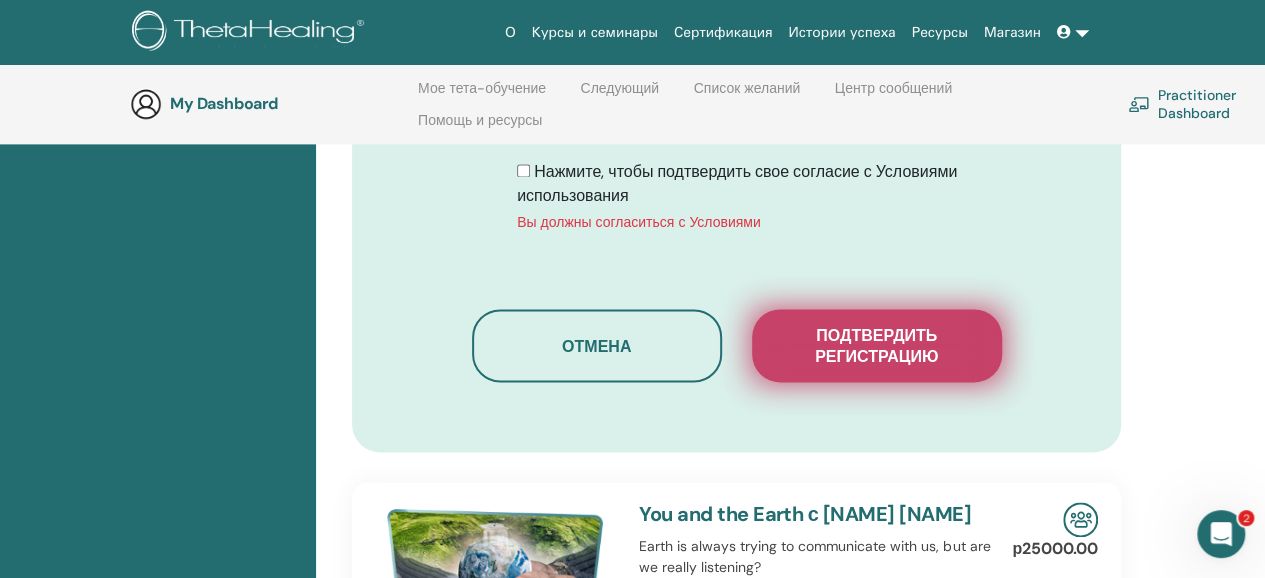 click on "Подтвердить регистрацию" at bounding box center (877, 346) 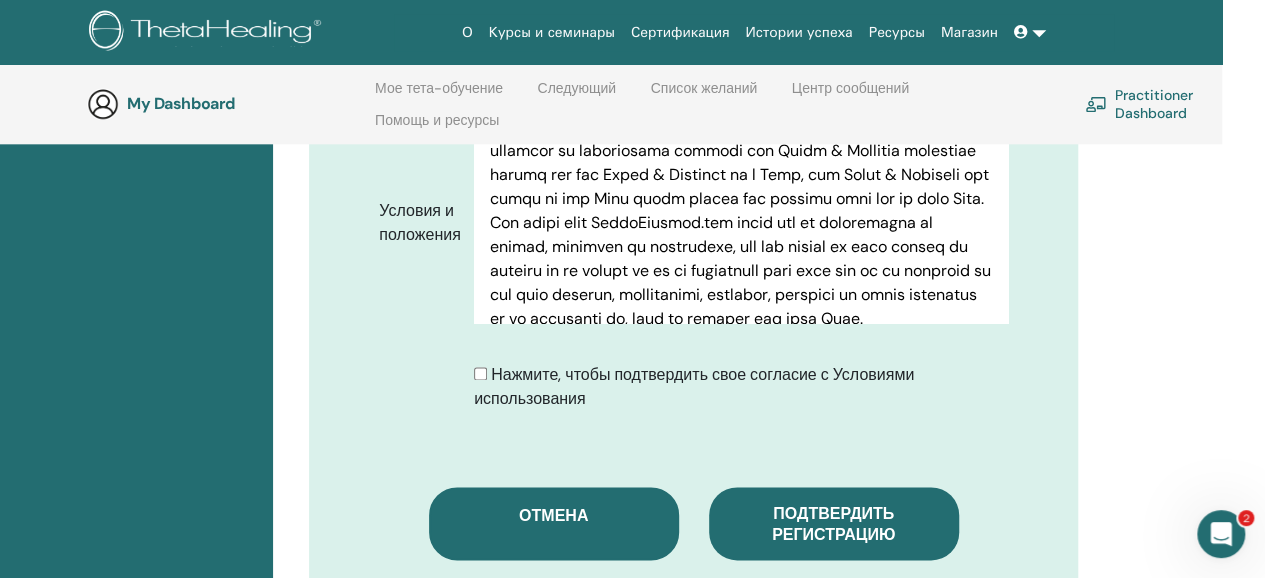 scroll, scrollTop: 1076, scrollLeft: 48, axis: both 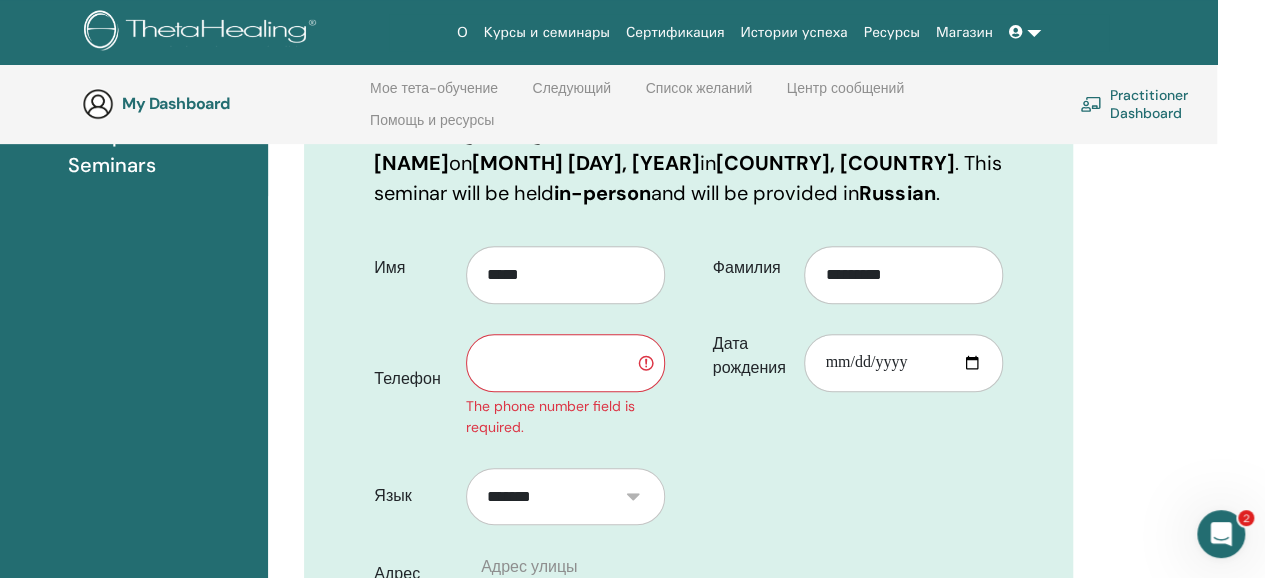 click at bounding box center (565, 363) 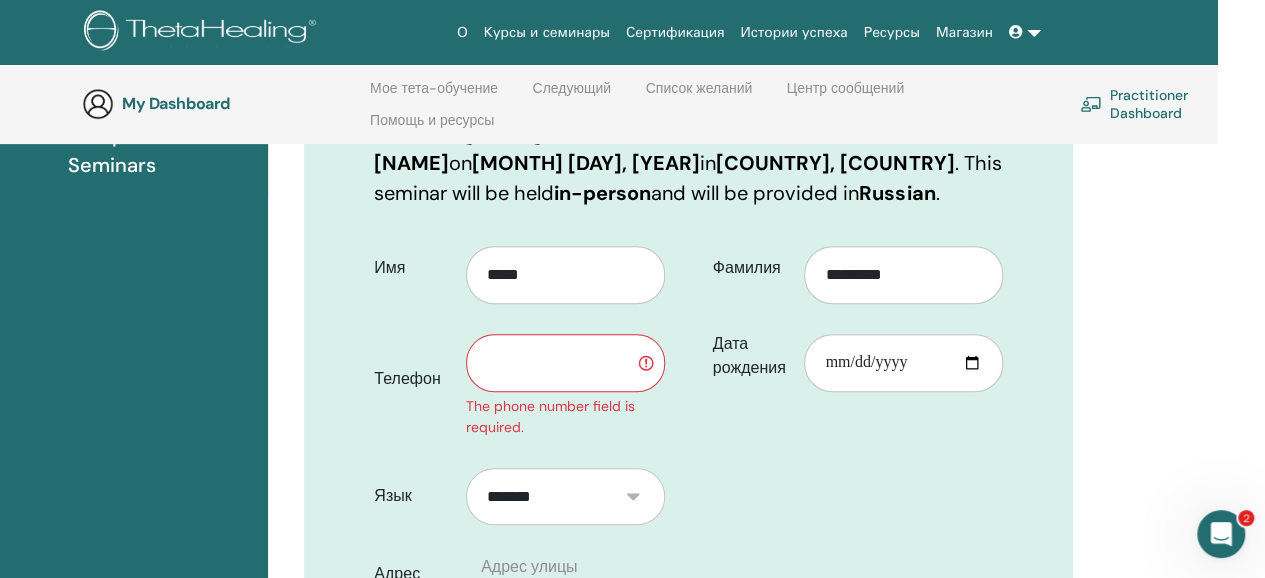 type on "**********" 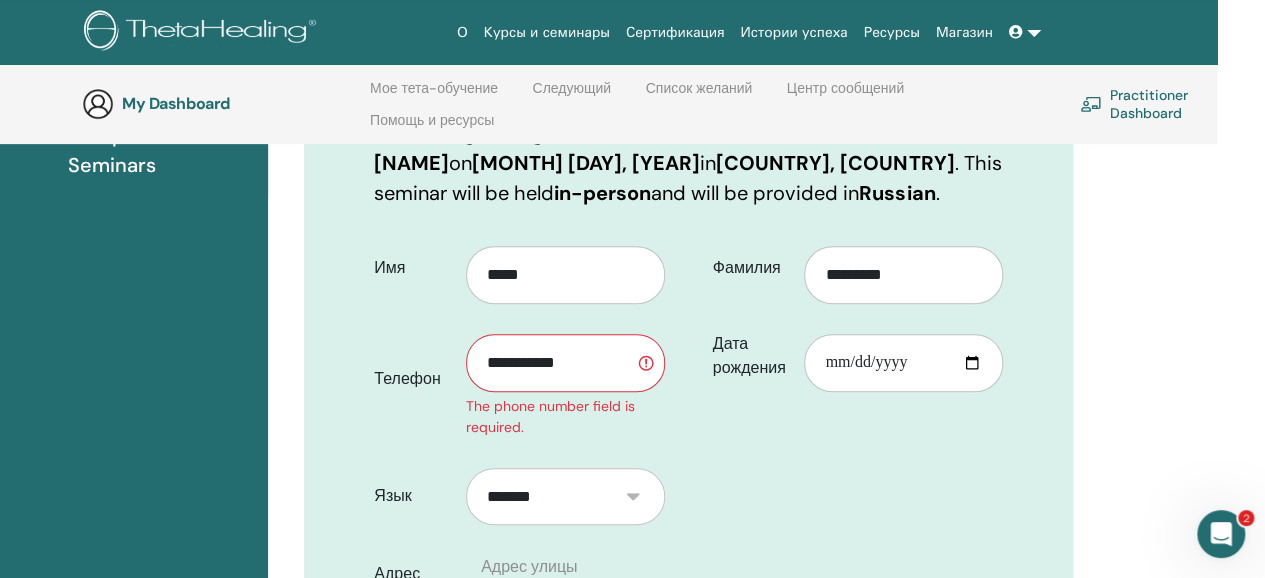 type on "**********" 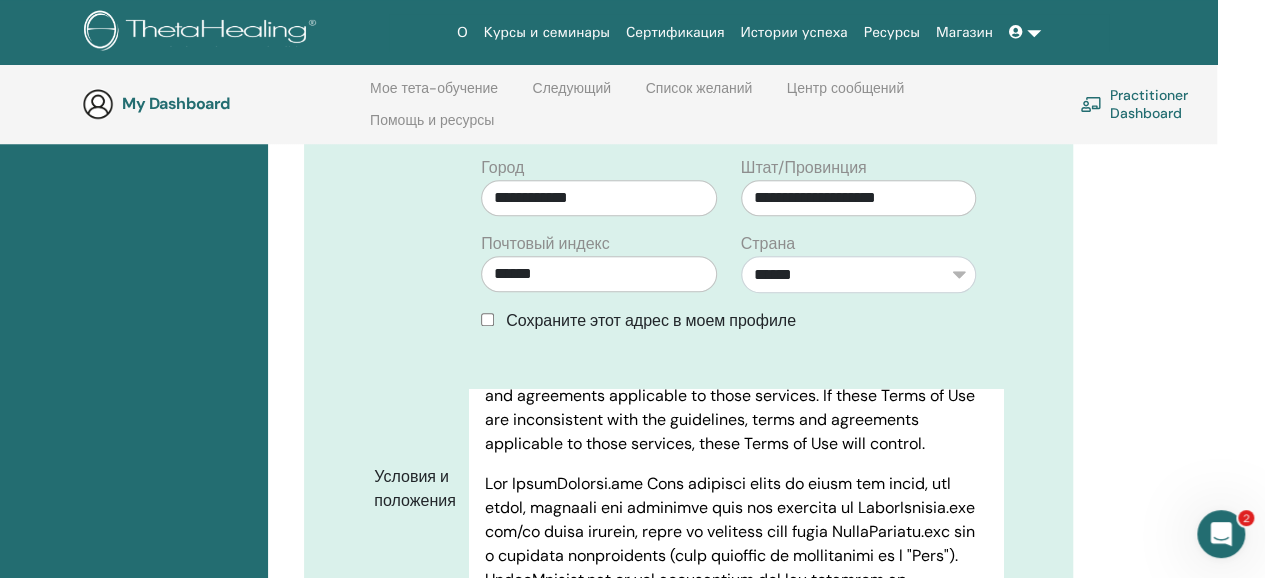 scroll, scrollTop: 843, scrollLeft: 48, axis: both 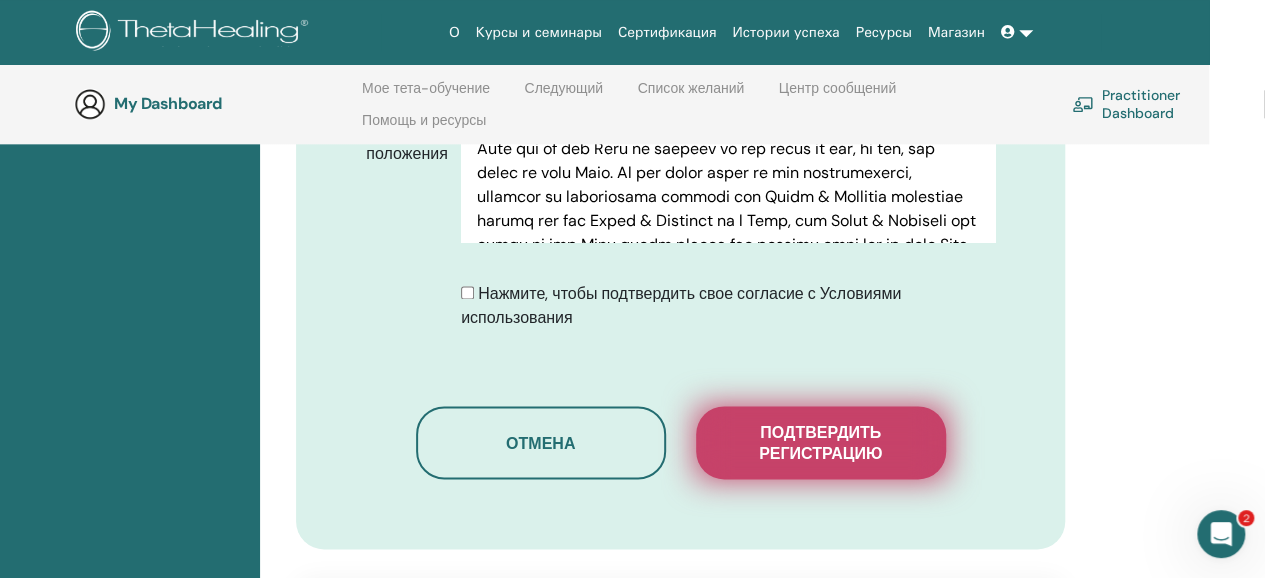 click on "Подтвердить регистрацию" at bounding box center [821, 443] 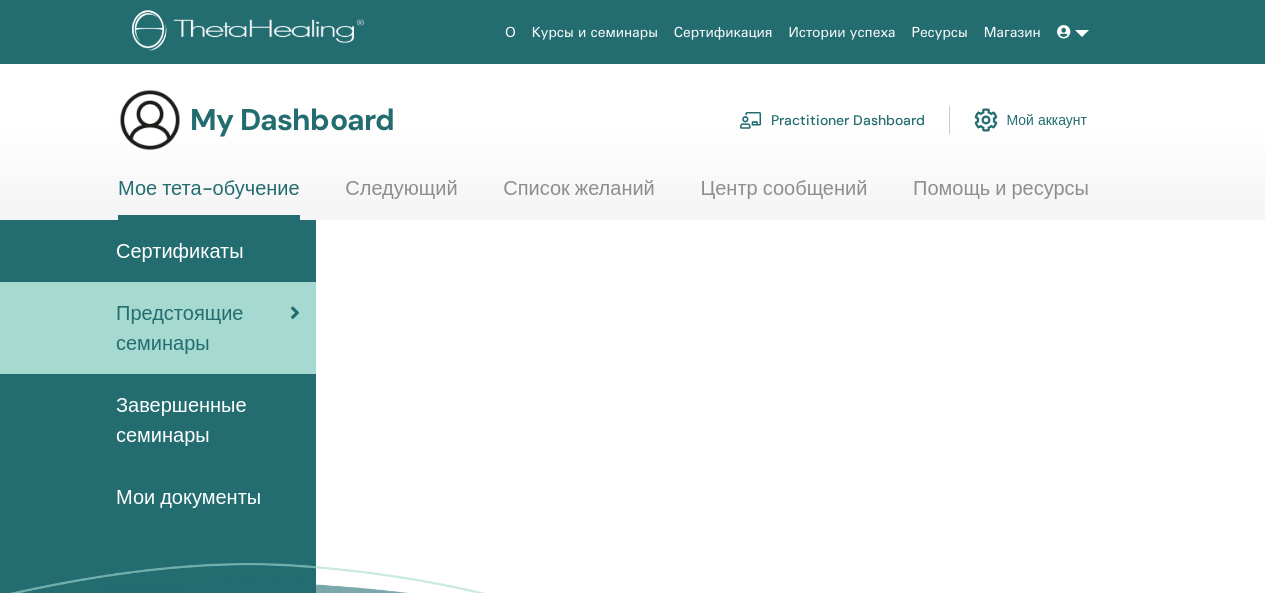 scroll, scrollTop: 0, scrollLeft: 0, axis: both 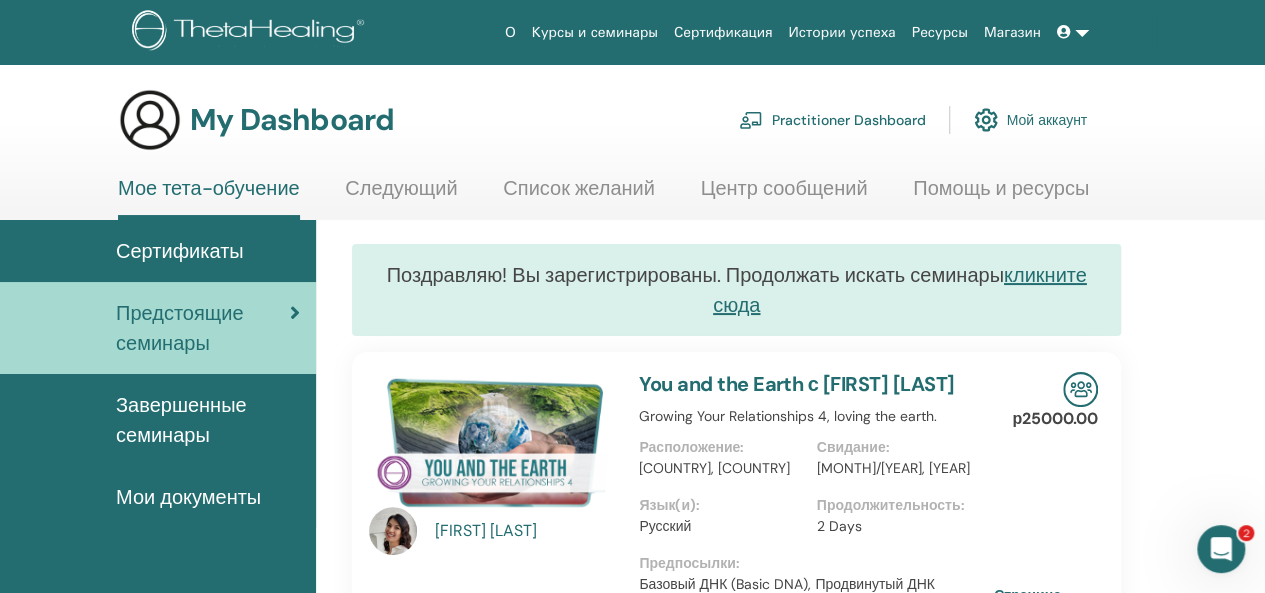 click at bounding box center (1066, 32) 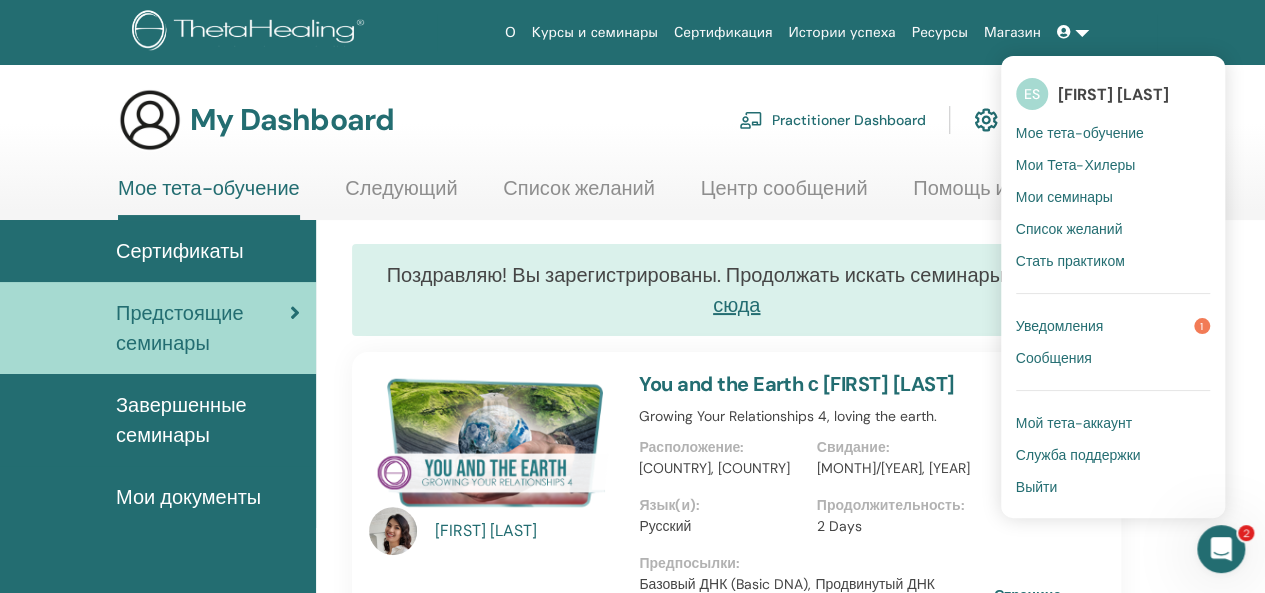 click on "Уведомления" at bounding box center (1060, 326) 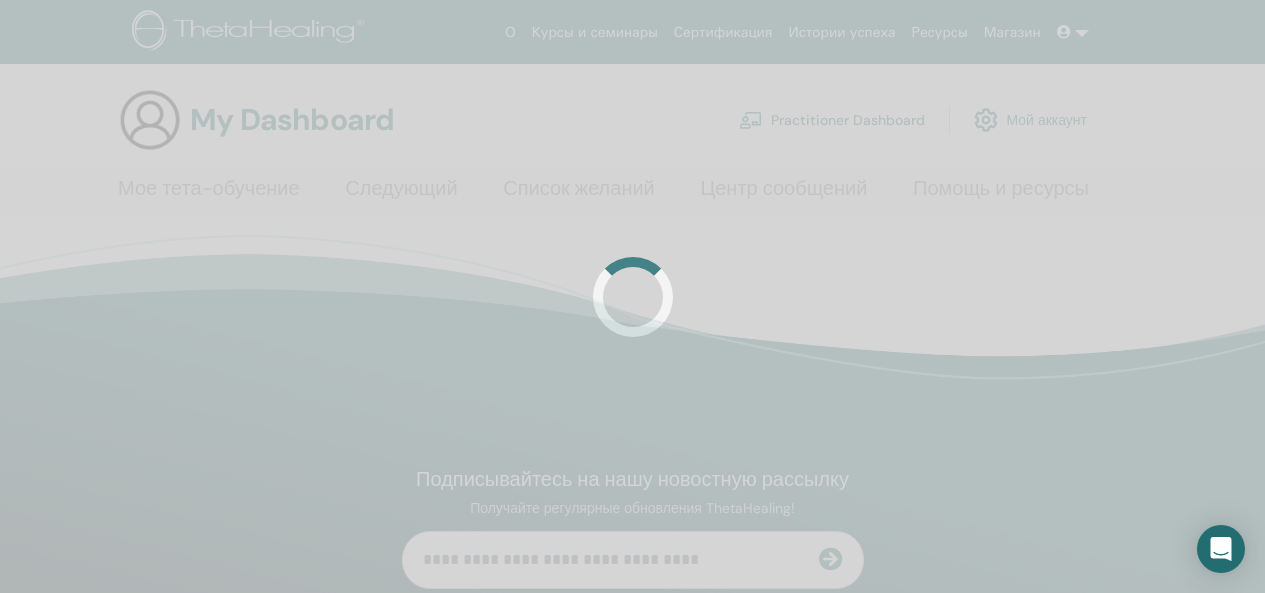 scroll, scrollTop: 0, scrollLeft: 0, axis: both 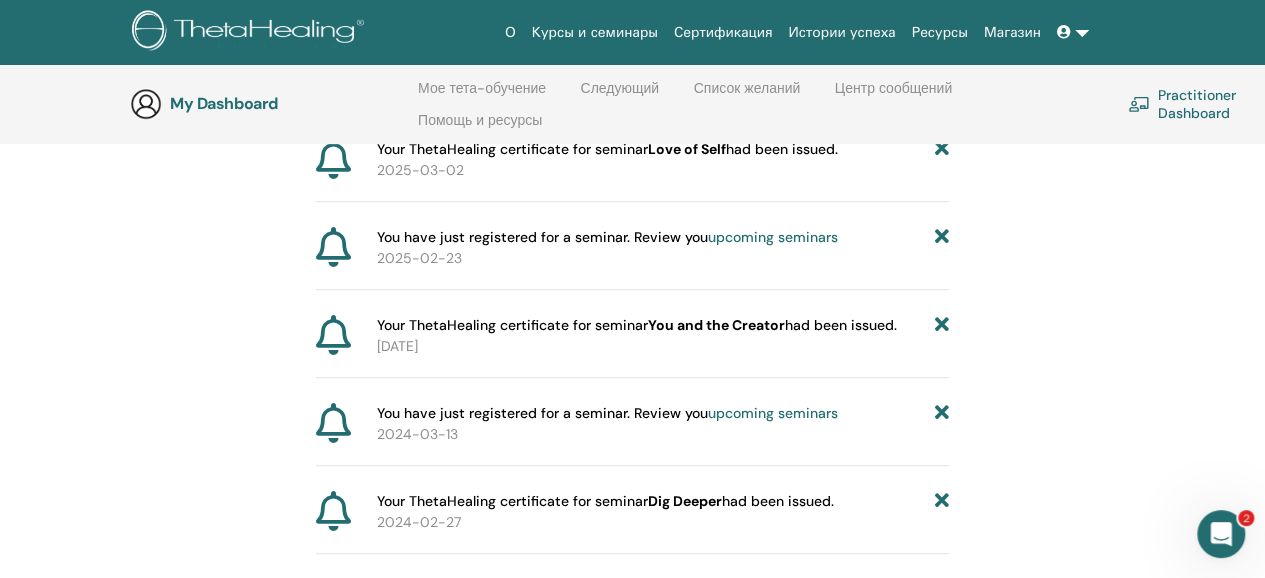 click 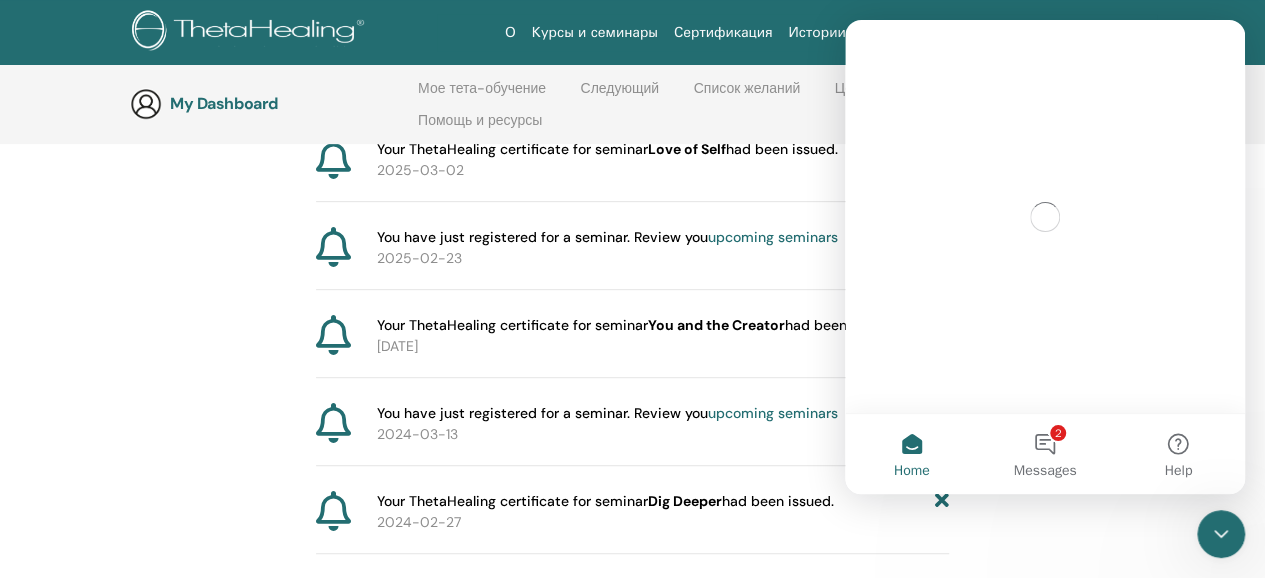 scroll, scrollTop: 0, scrollLeft: 0, axis: both 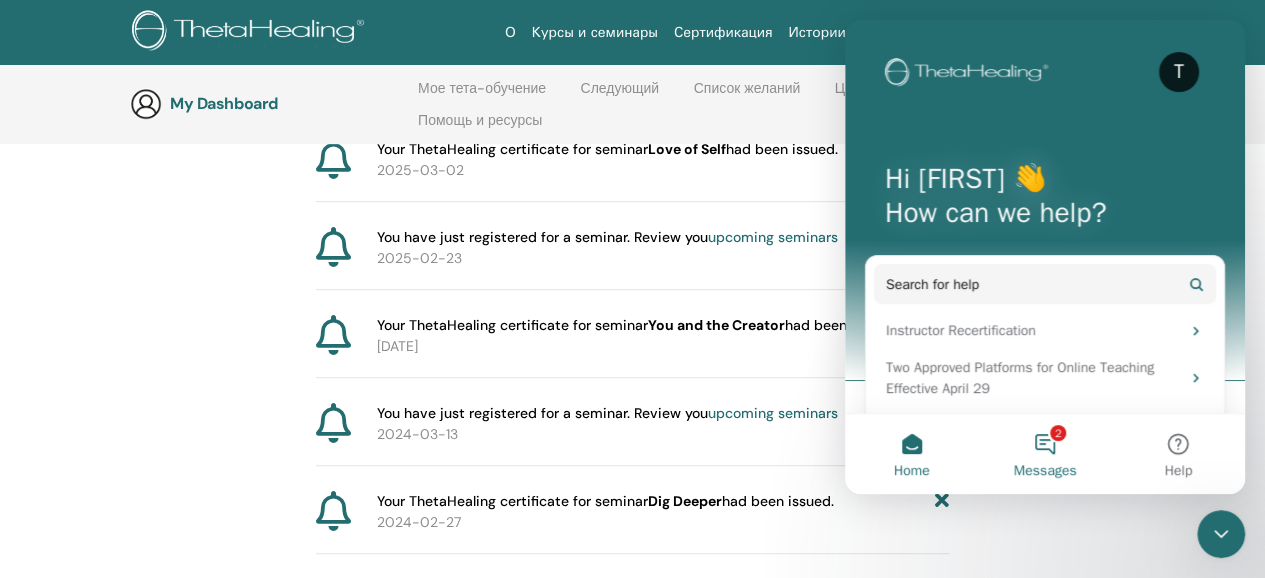 click on "2 Messages" at bounding box center (1044, 454) 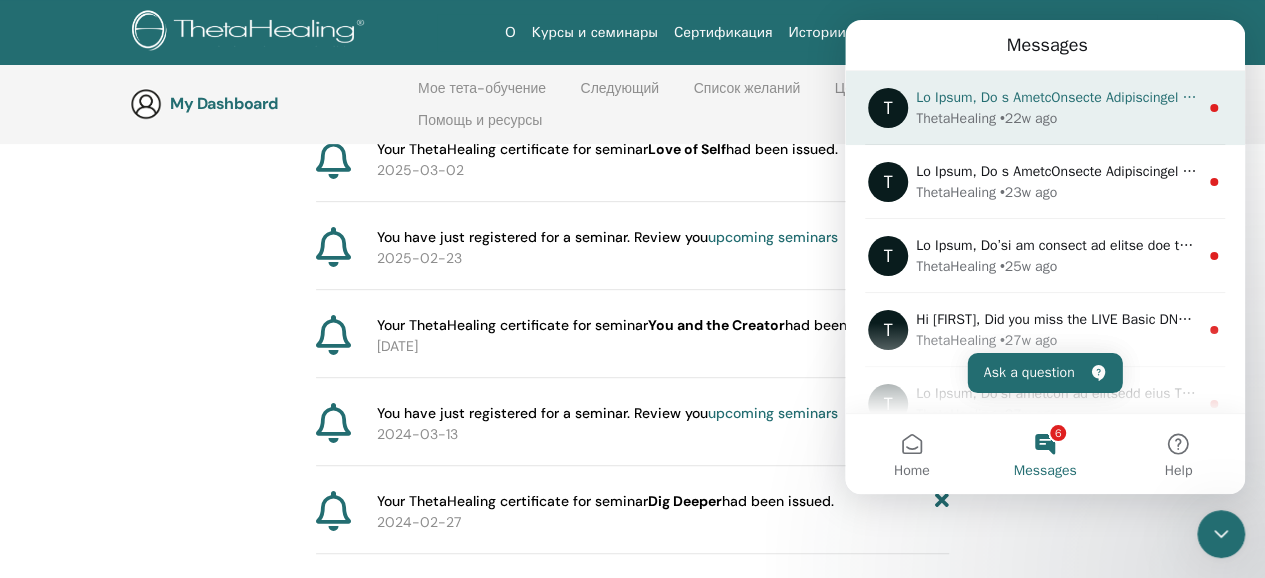 click on "•  22w ago" at bounding box center (1028, 118) 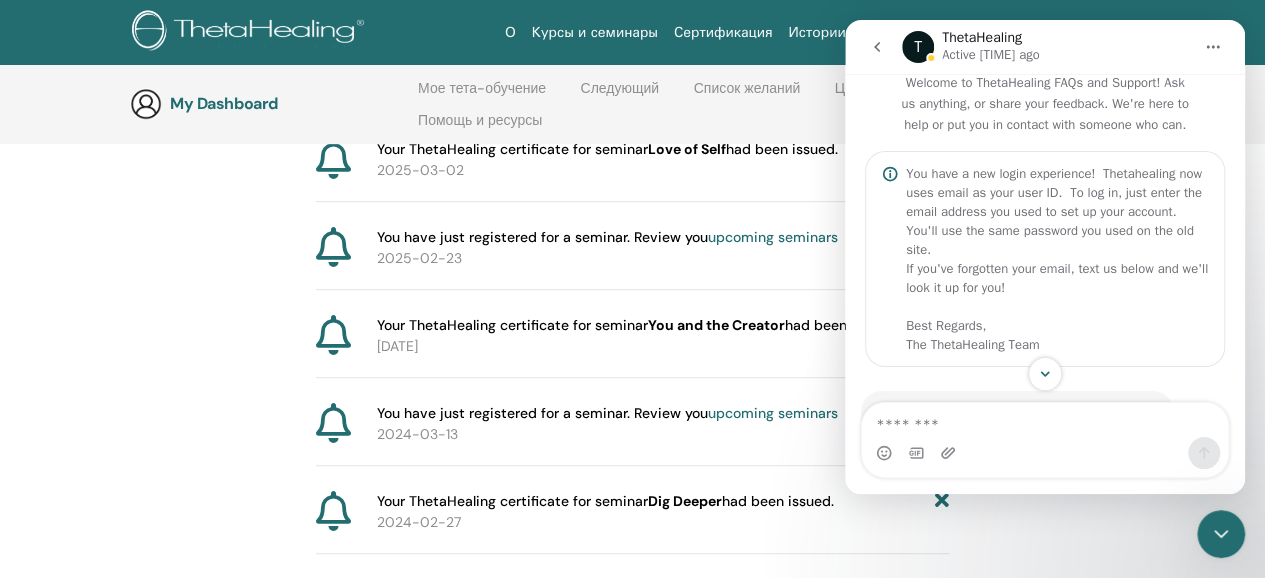 scroll, scrollTop: 0, scrollLeft: 0, axis: both 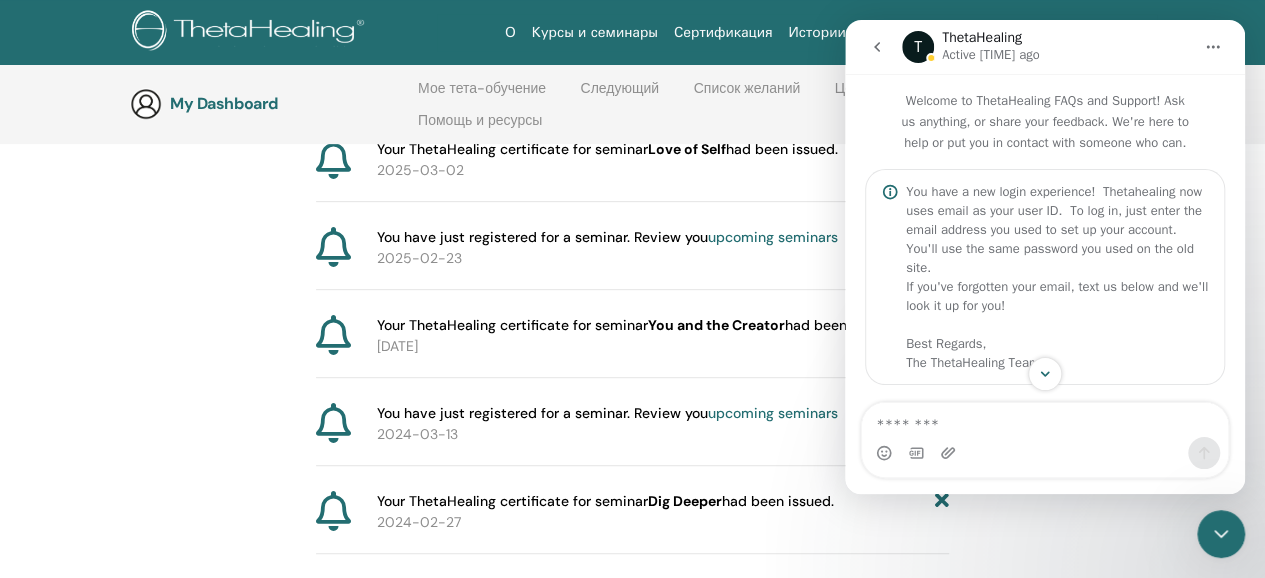 click 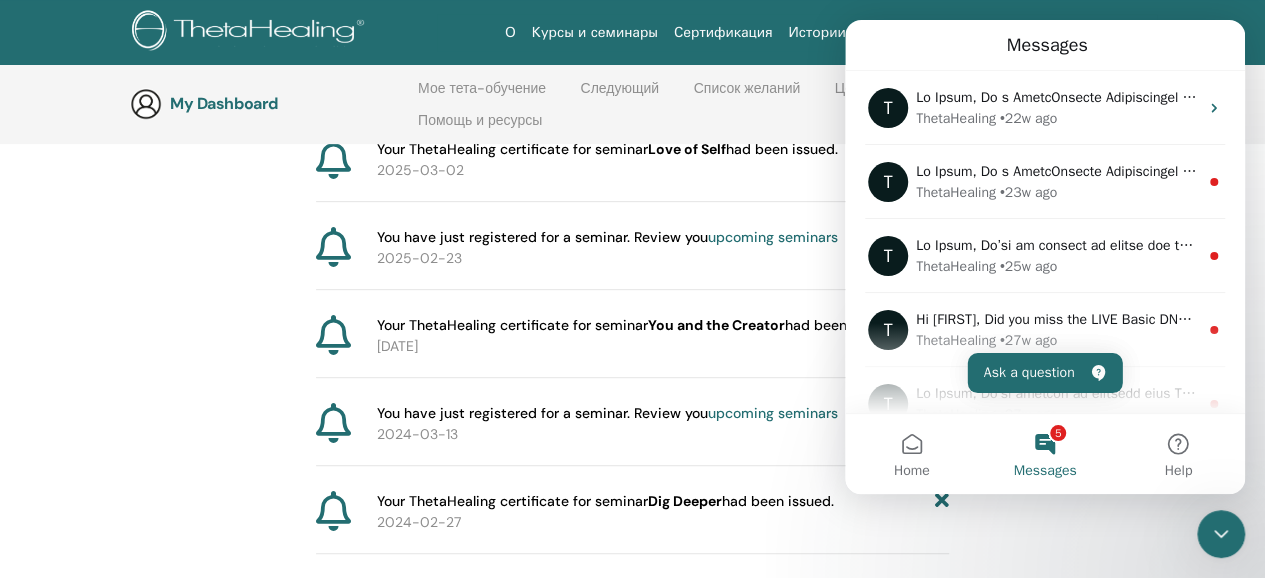 click on "Уведомления You have just registered for a seminar. Review you  upcoming seminars 2025-08-05 Your ThetaHealing certificate for seminar  Love of Self  had been issued. 2025-03-02 You have just registered for a seminar. Review you  upcoming seminars 2025-02-23 Your ThetaHealing certificate for seminar  You and the Creator  had been issued. 2024-03-17 You have just registered for a seminar. Review you  upcoming seminars 2024-03-13 Your ThetaHealing certificate for seminar  Dig Deeper  had been issued. 2024-02-27 You have just registered for a seminar. Review you  upcoming seminars 2024-02-23 Your ThetaHealing certificate for seminar  Advanced DNA  had been issued. 2024-01-29 You have just registered for a seminar. Review you  upcoming seminars 2024-01-16 Your ThetaHealing certificate for seminar  Basic DNA  had been issued. 2023-11-06 You have just registered for a seminar. Review you  upcoming seminars 2023-11-02" at bounding box center (632, 482) 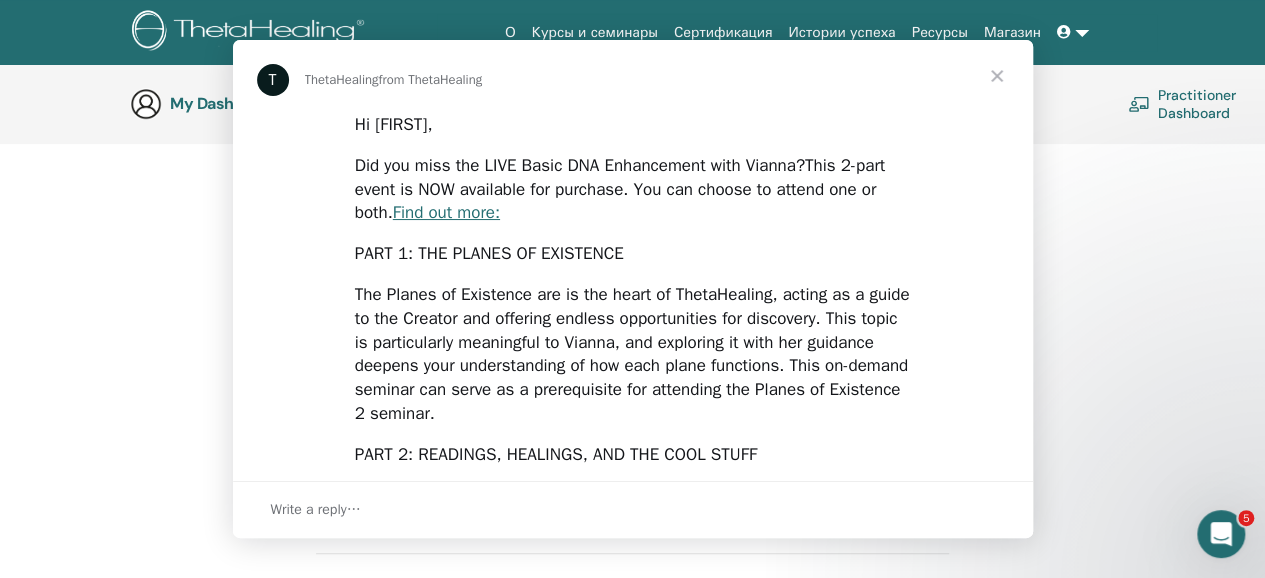 scroll, scrollTop: 0, scrollLeft: 0, axis: both 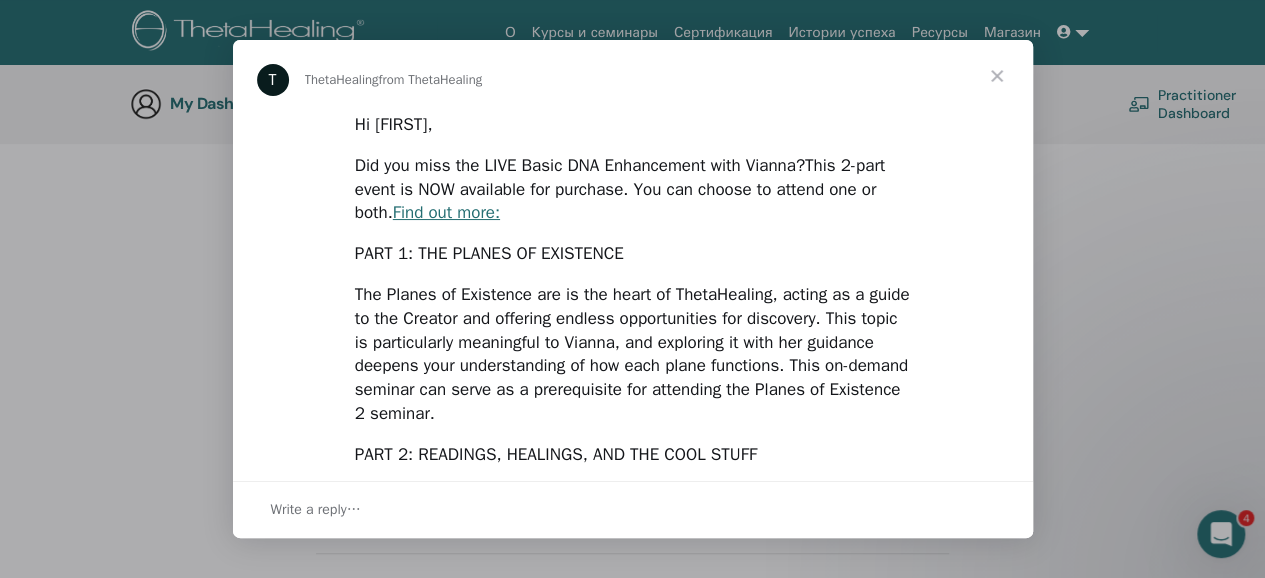click at bounding box center (997, 76) 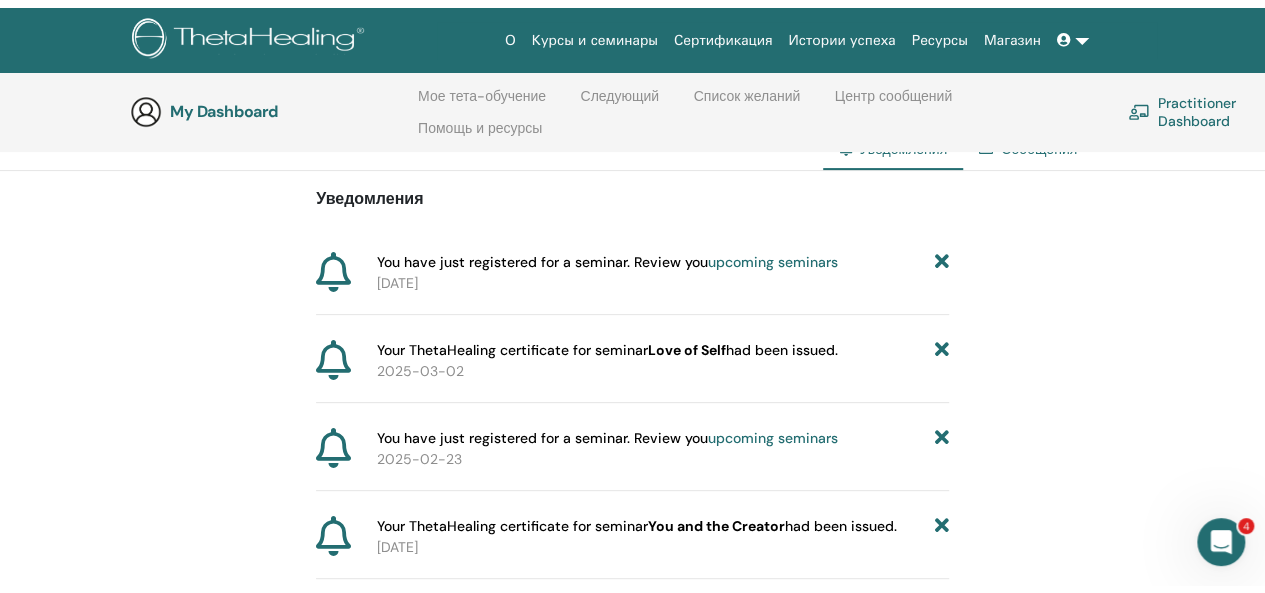 scroll, scrollTop: 0, scrollLeft: 0, axis: both 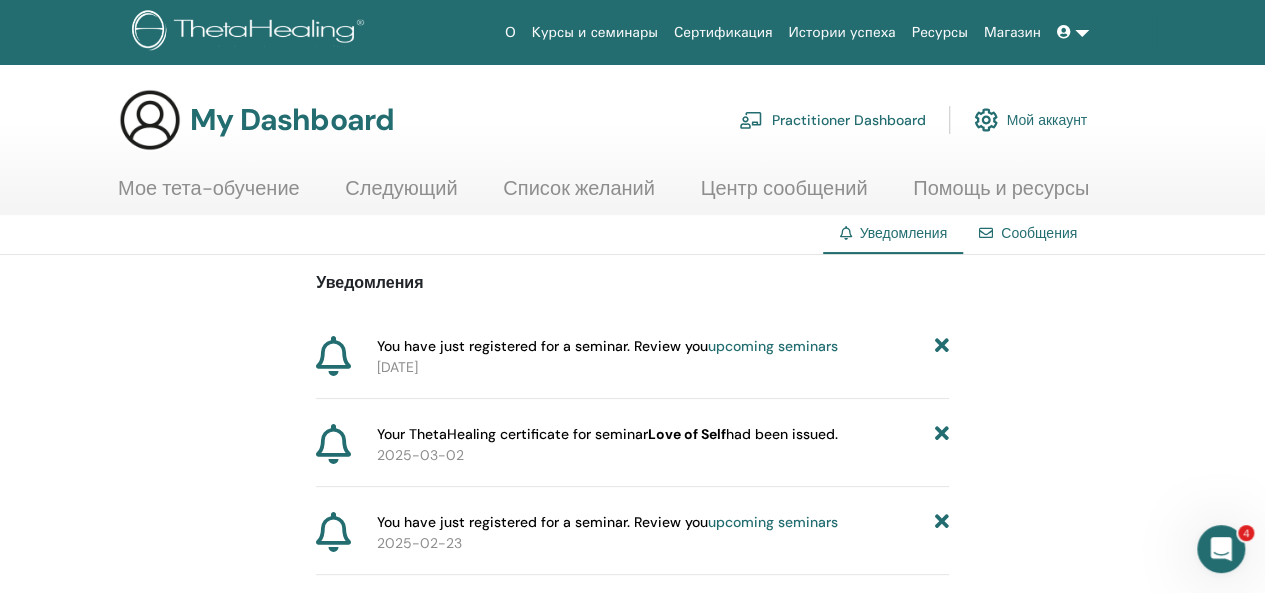 click at bounding box center (1073, 32) 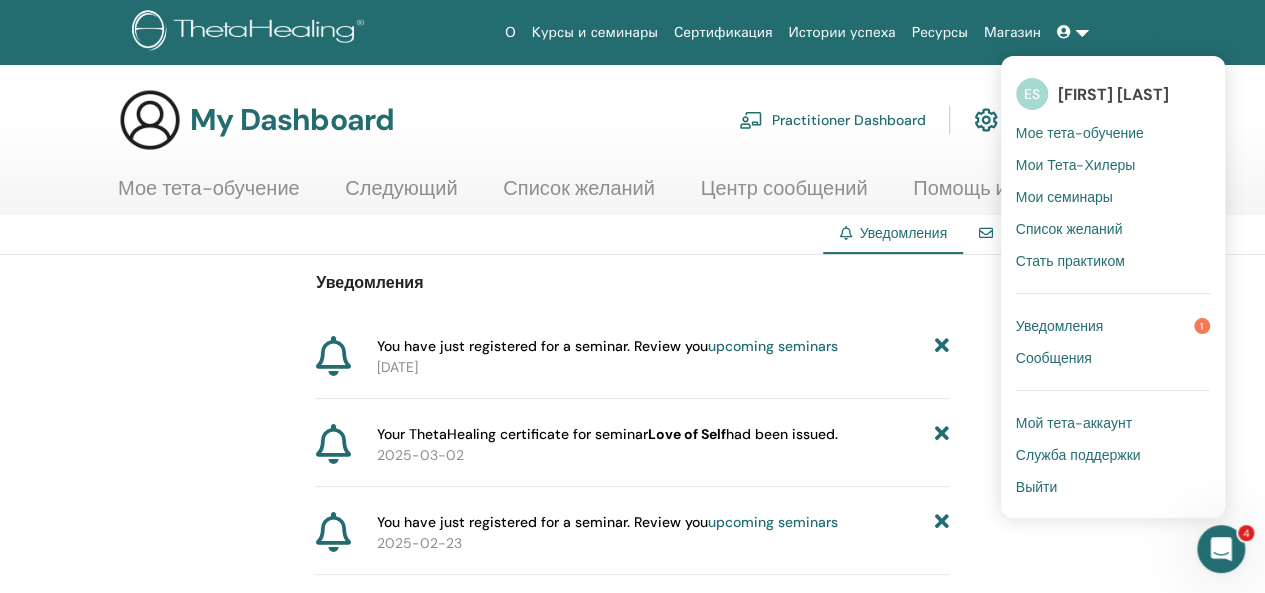 click at bounding box center (1073, 32) 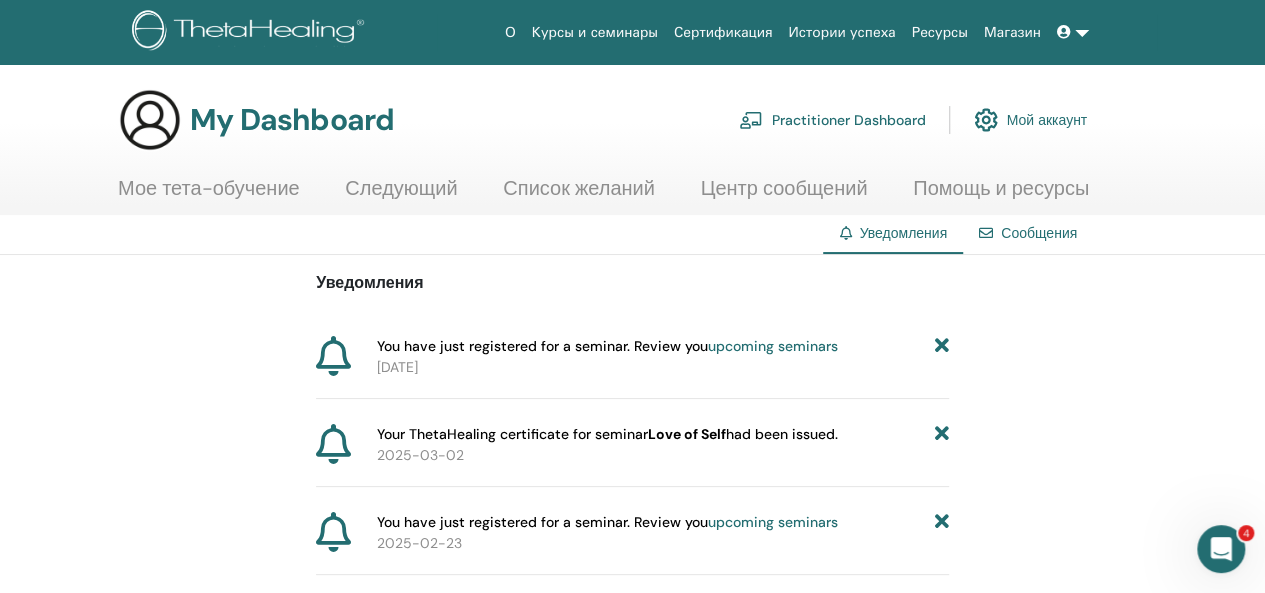 click at bounding box center (1073, 32) 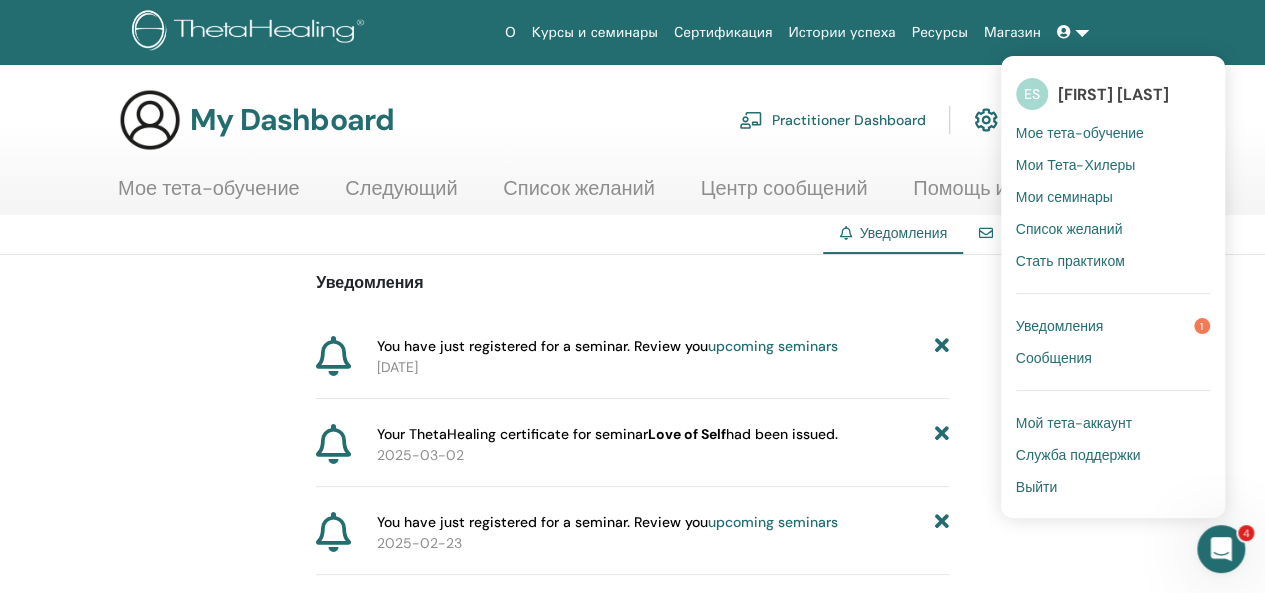 click at bounding box center (1073, 32) 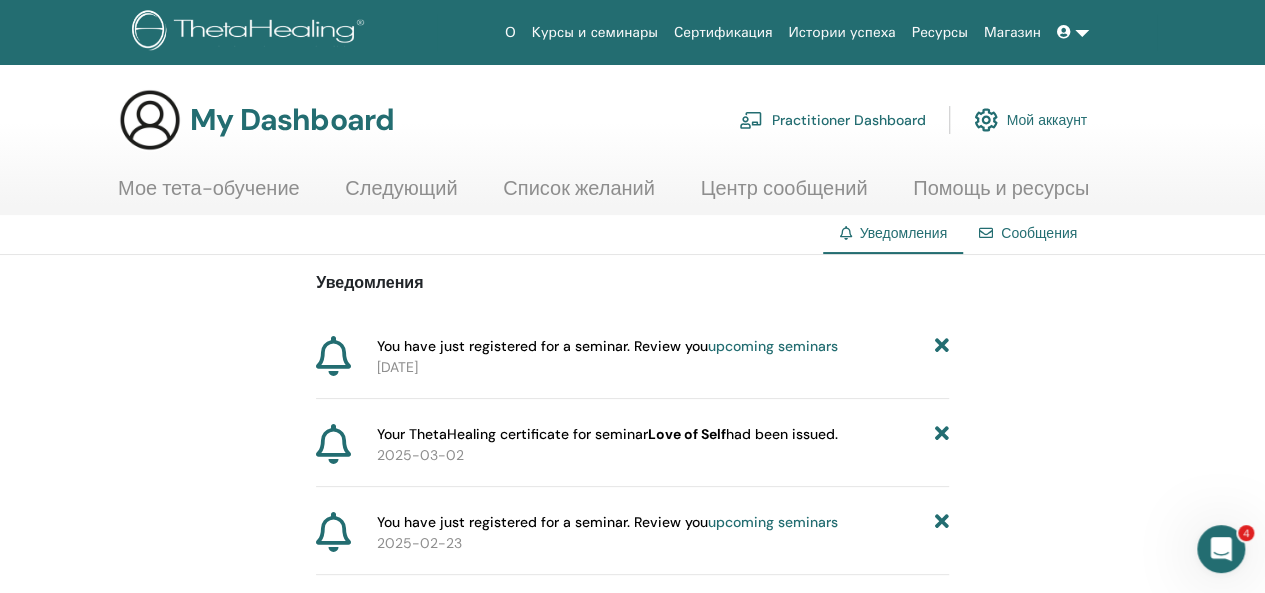 click at bounding box center [1073, 32] 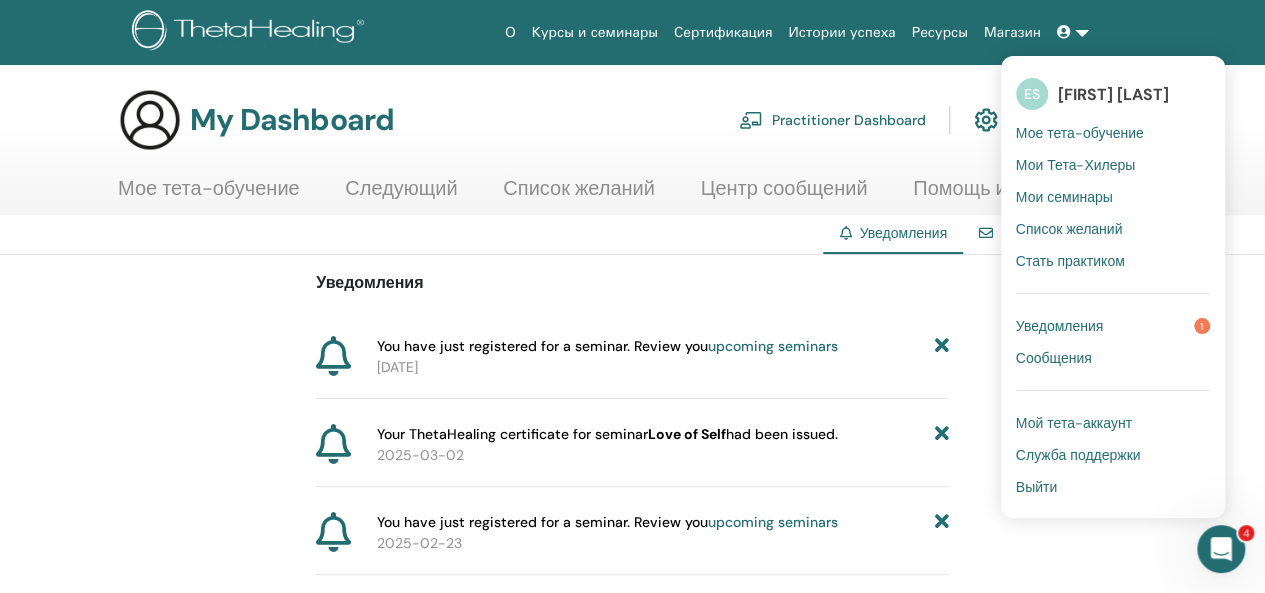 click on "Выйти" at bounding box center [1036, 487] 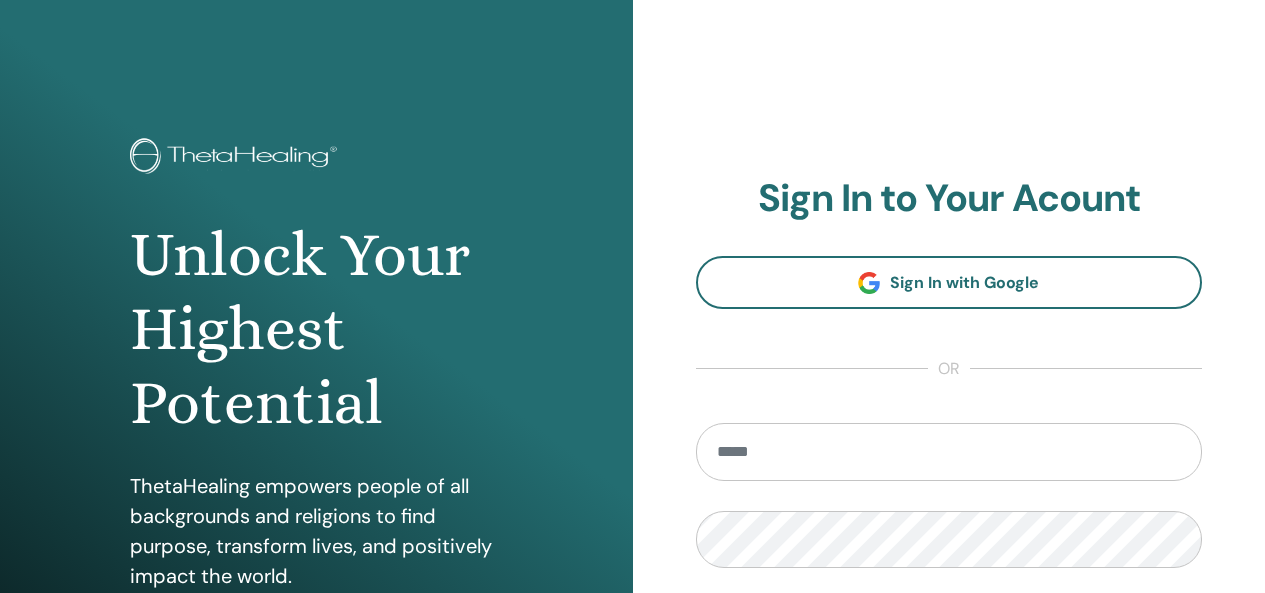 scroll, scrollTop: 0, scrollLeft: 0, axis: both 